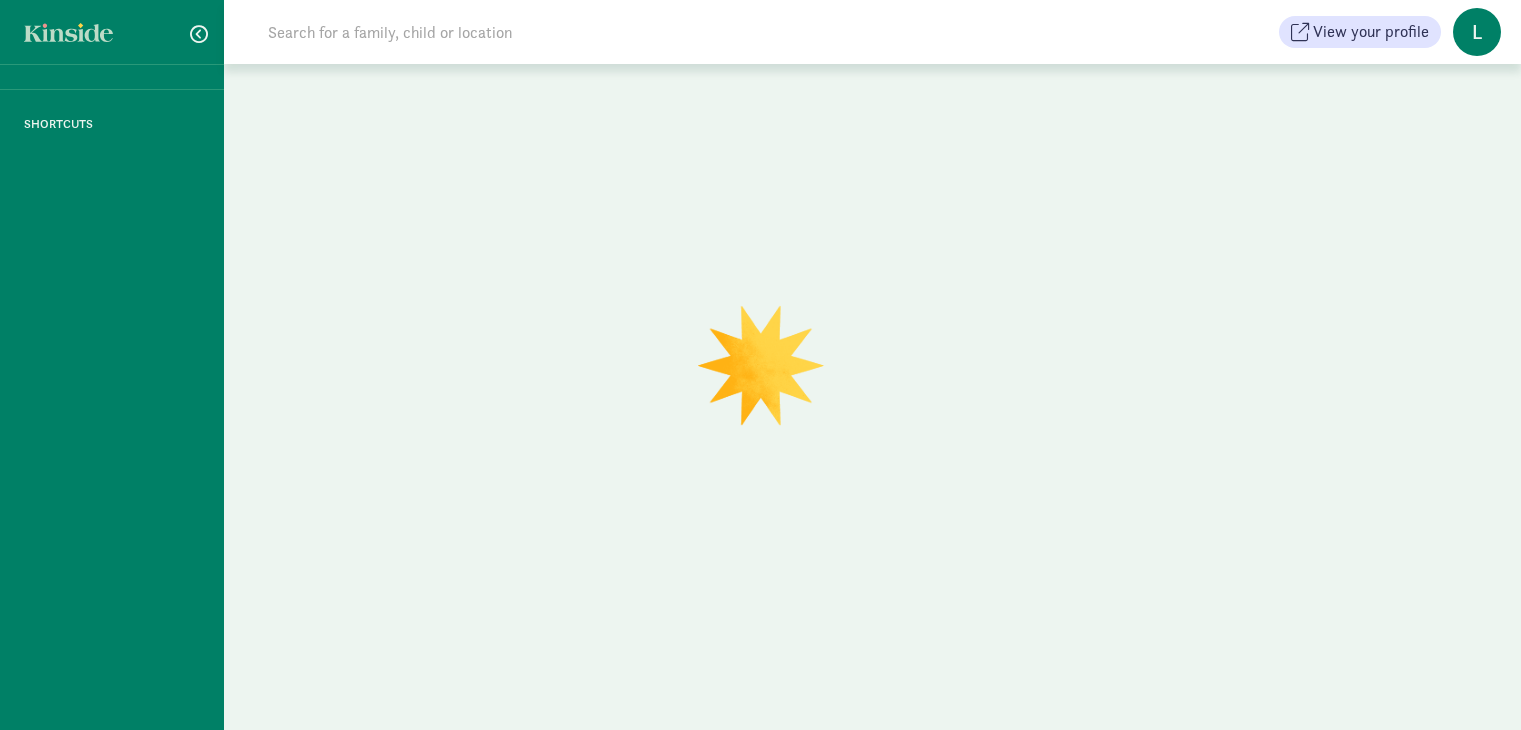 scroll, scrollTop: 0, scrollLeft: 0, axis: both 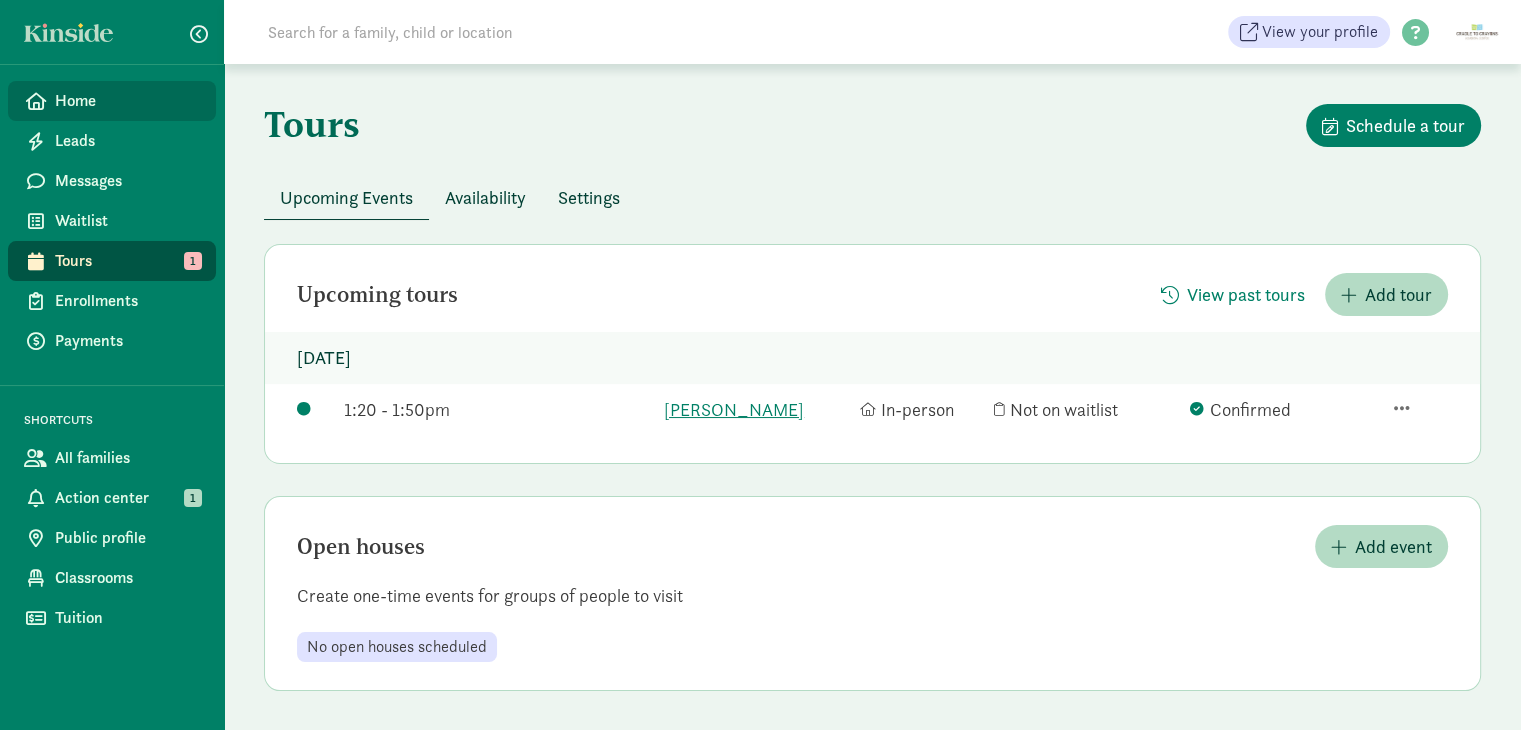 click on "Home" at bounding box center [127, 101] 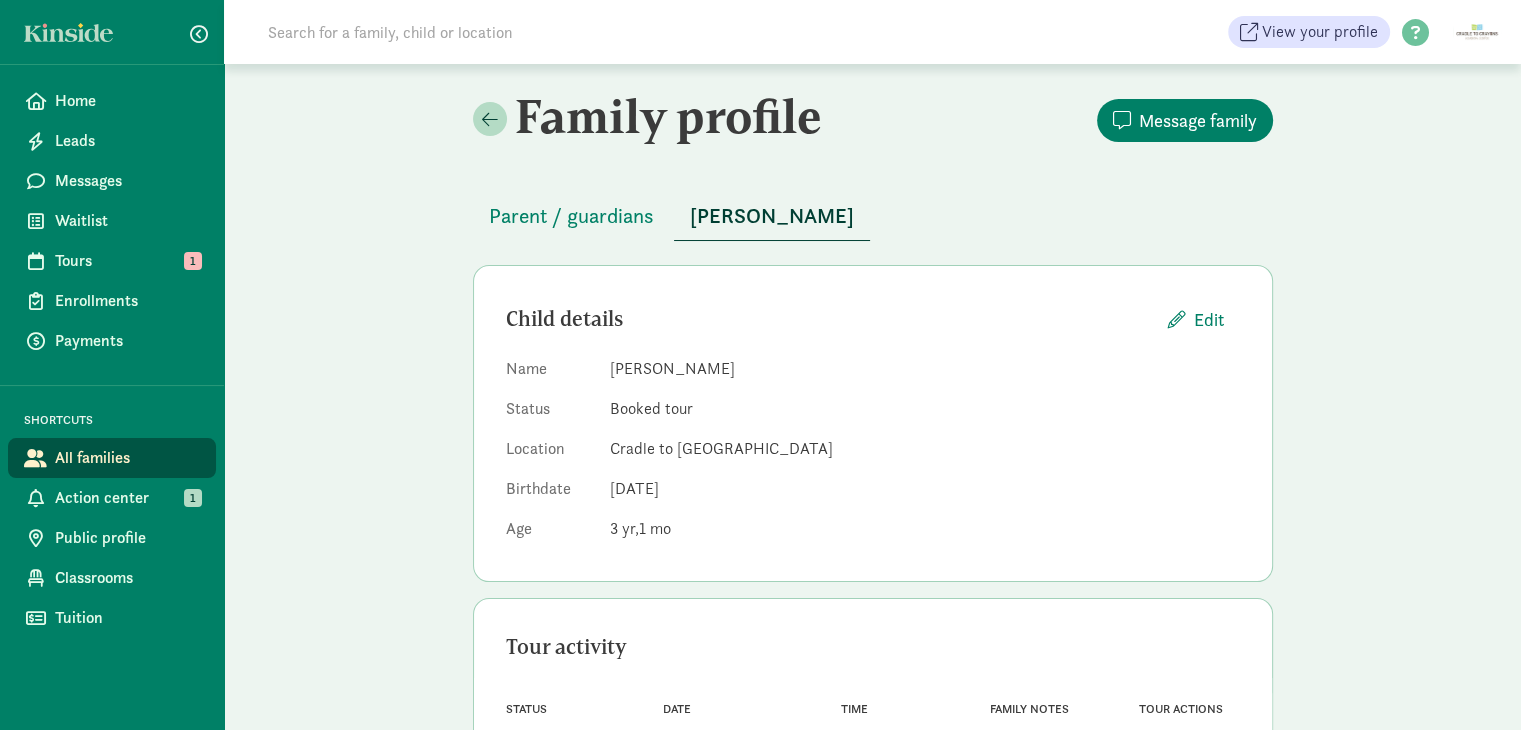 scroll, scrollTop: 100, scrollLeft: 0, axis: vertical 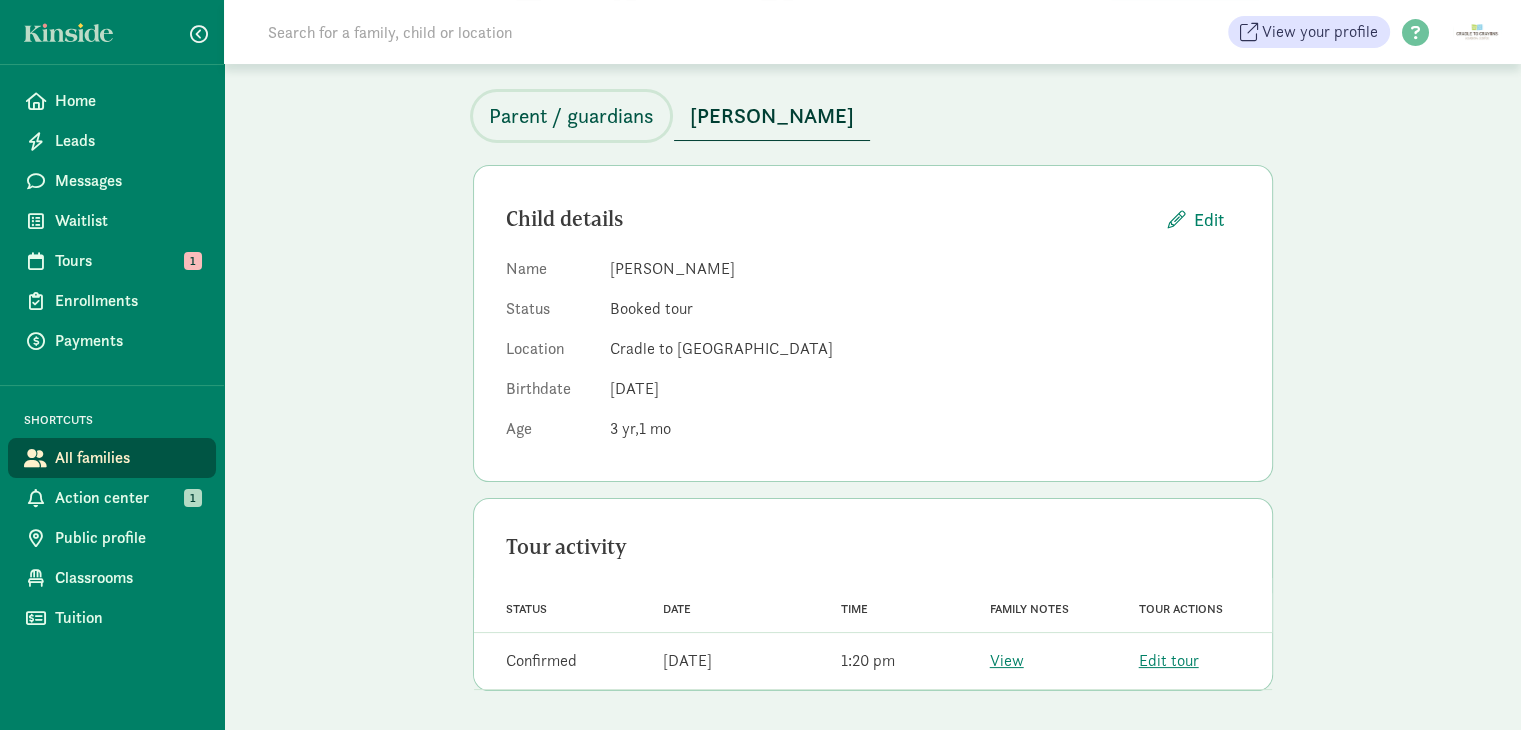 click on "Parent / guardians" at bounding box center [571, 116] 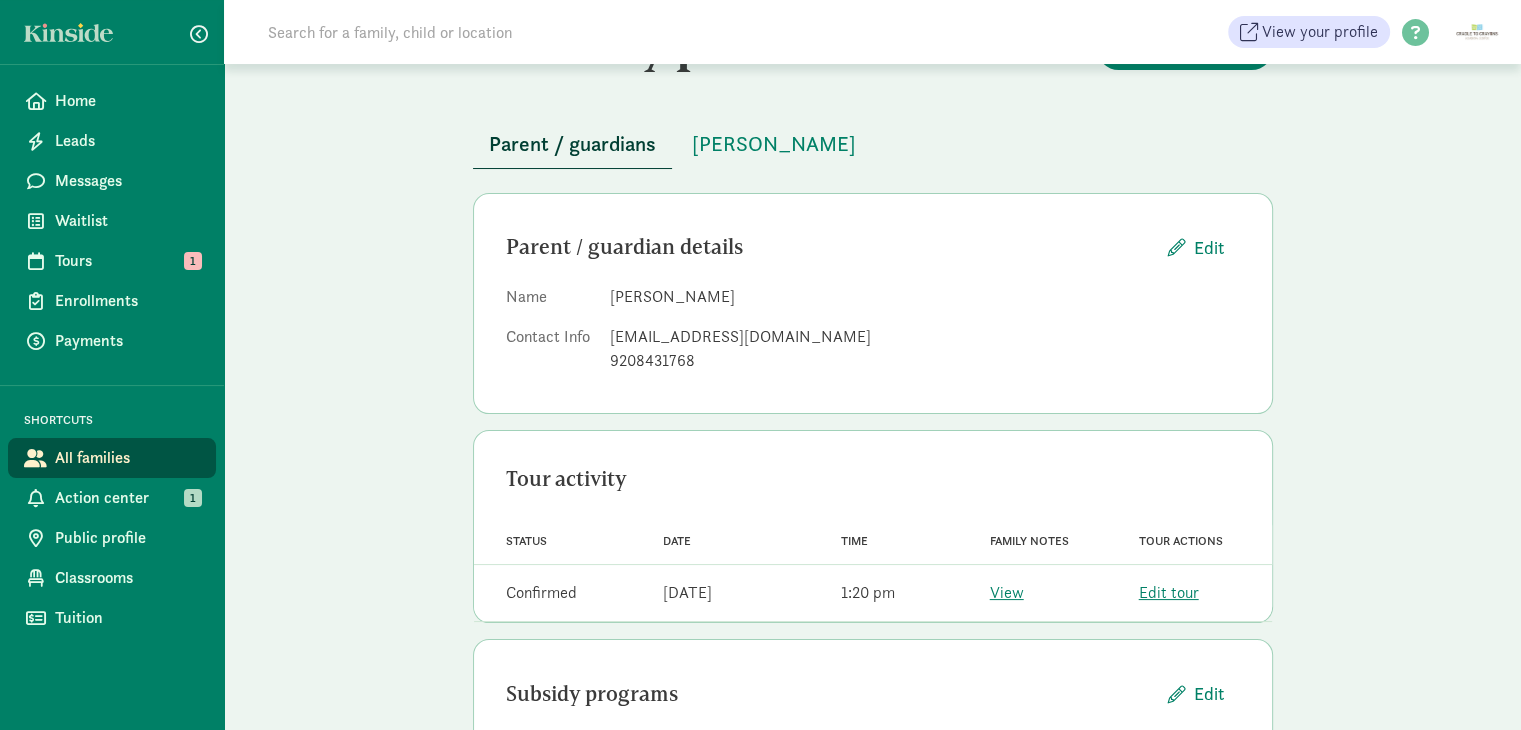 scroll, scrollTop: 0, scrollLeft: 0, axis: both 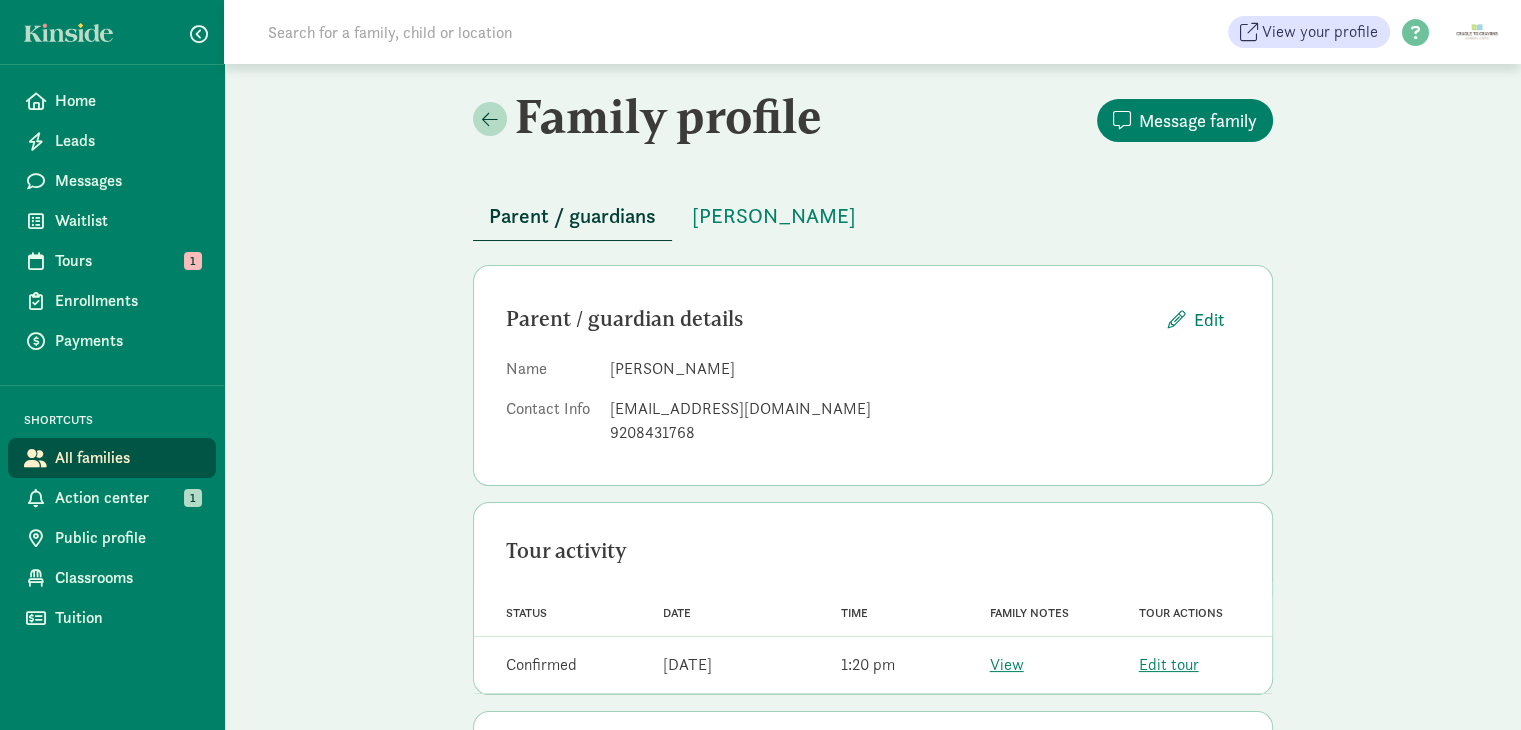 click on "Parent / guardians
[PERSON_NAME]" 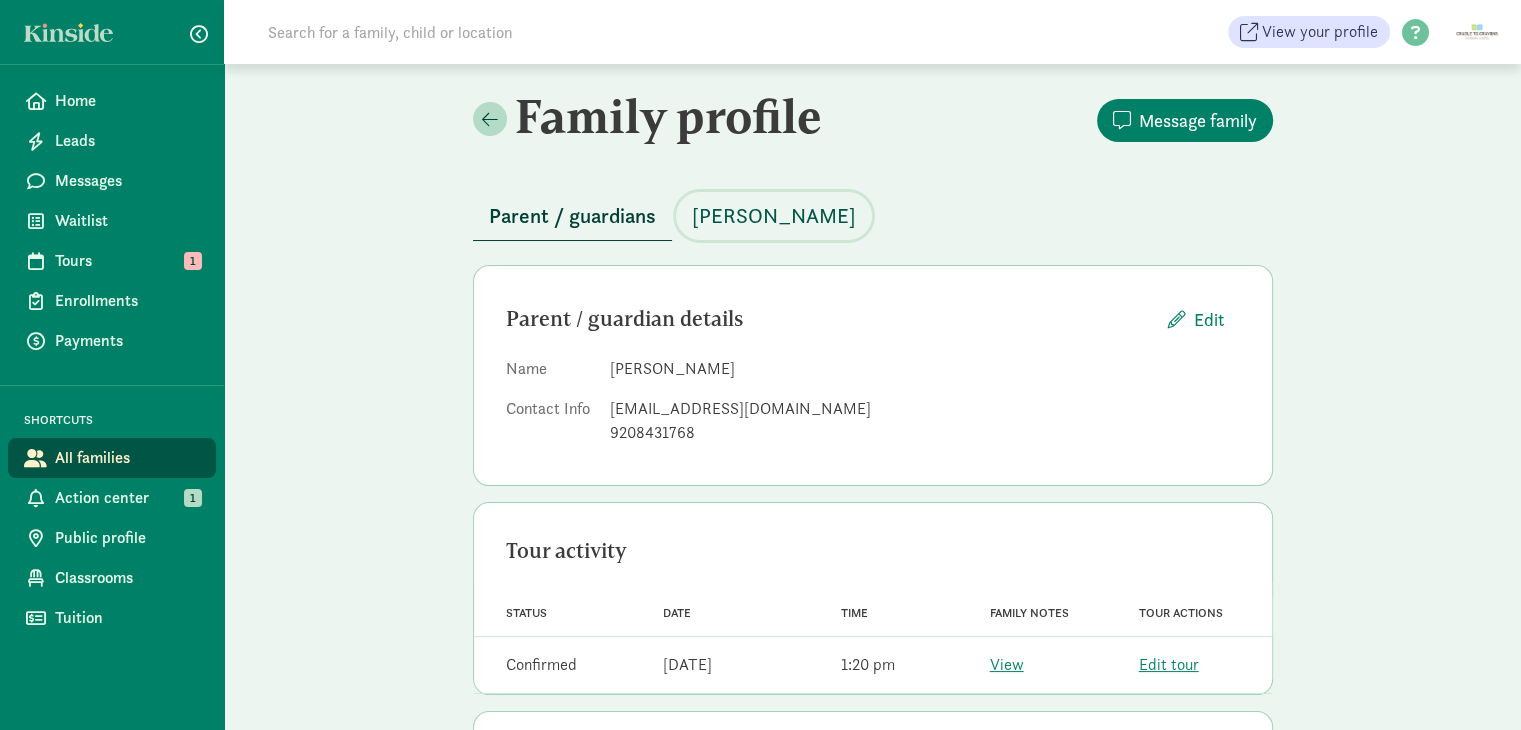 click on "[PERSON_NAME]" at bounding box center (774, 216) 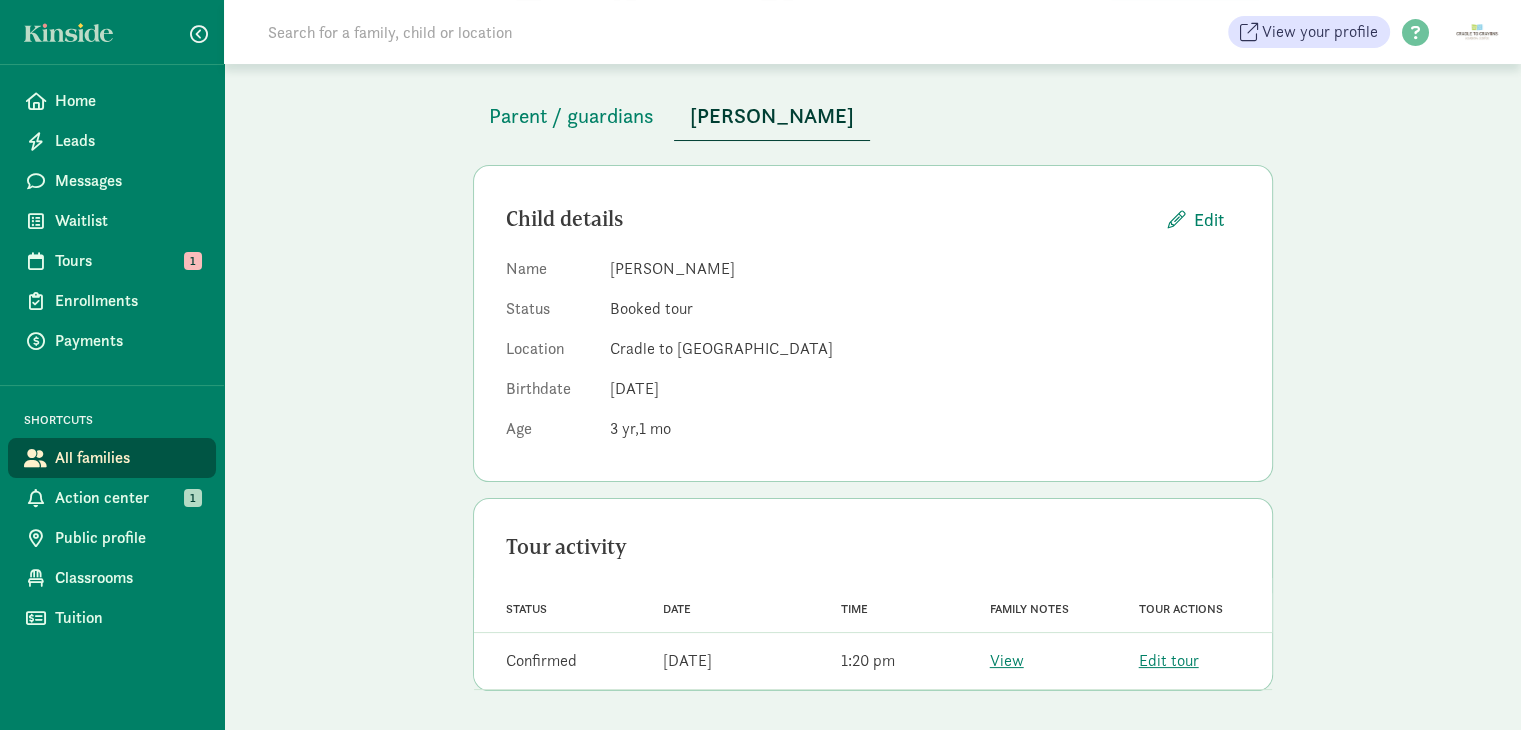scroll, scrollTop: 100, scrollLeft: 0, axis: vertical 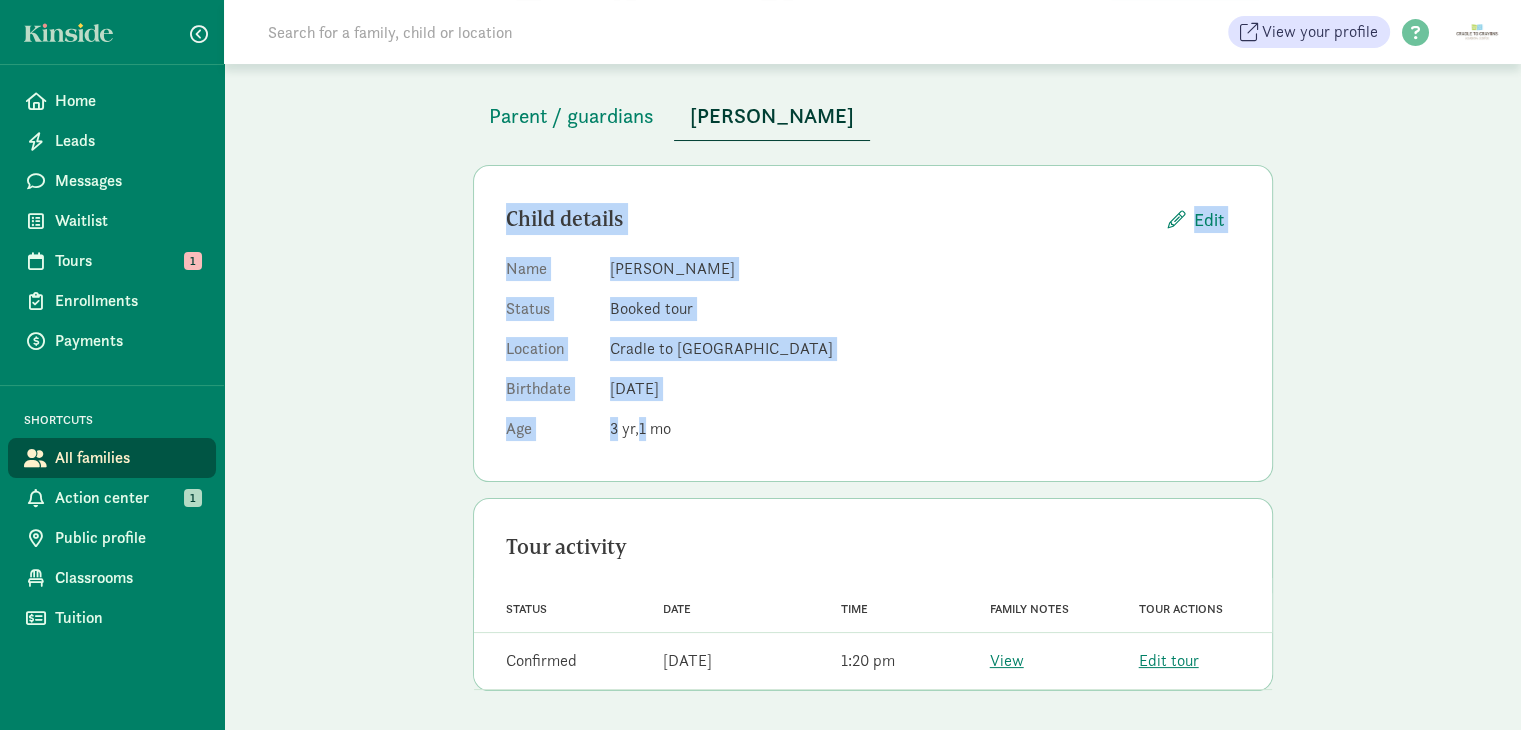 drag, startPoint x: 729, startPoint y: 421, endPoint x: 475, endPoint y: 213, distance: 328.29865 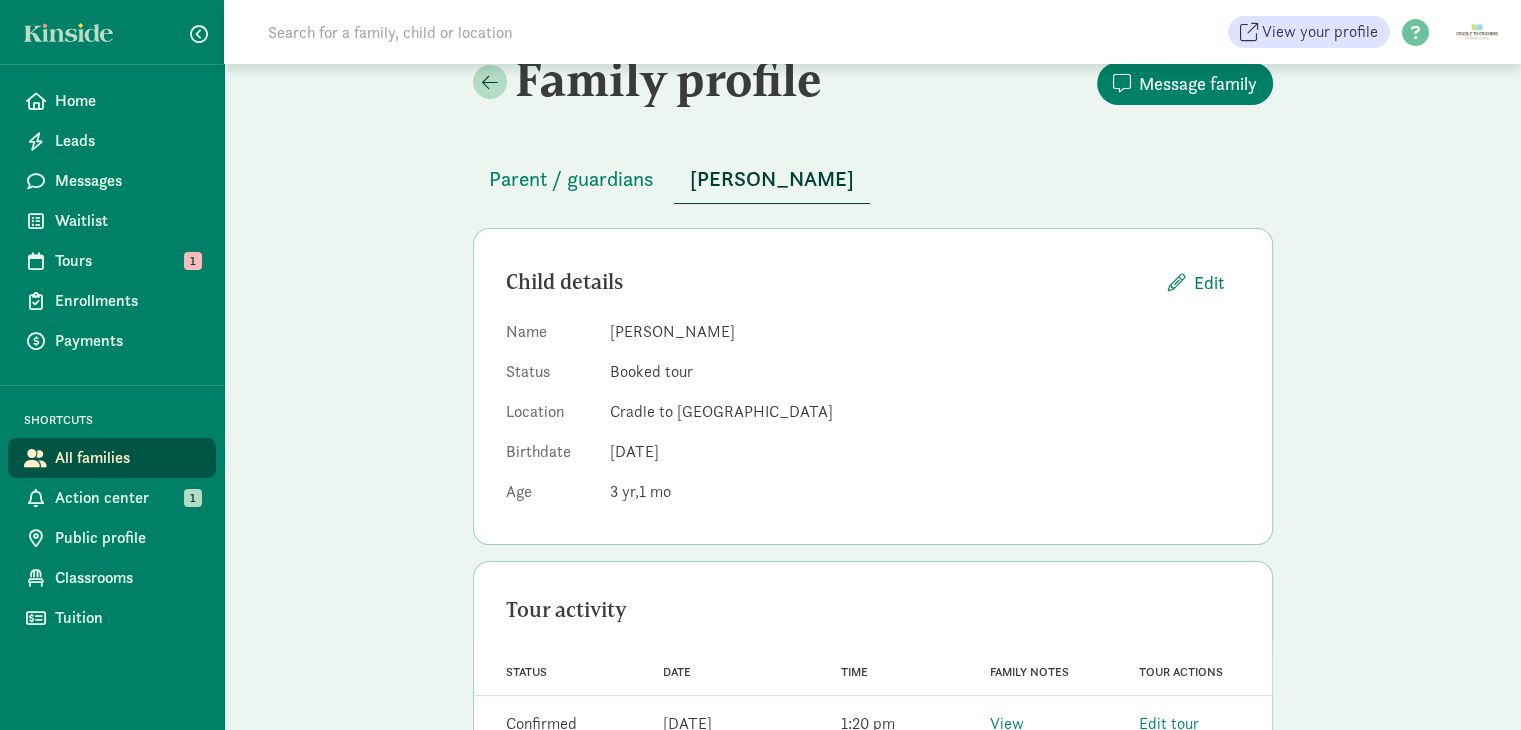 scroll, scrollTop: 0, scrollLeft: 0, axis: both 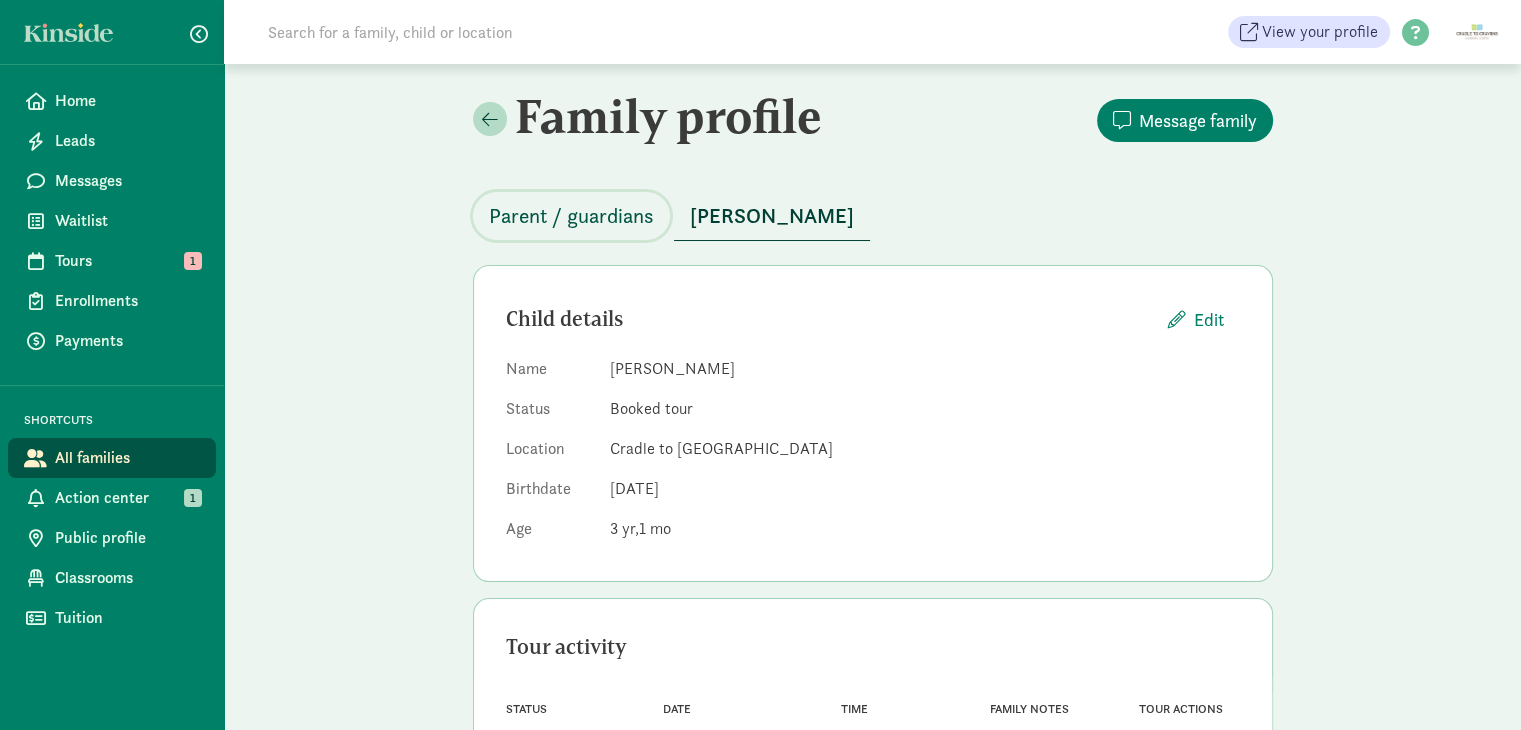 click on "Parent / guardians" at bounding box center (571, 216) 